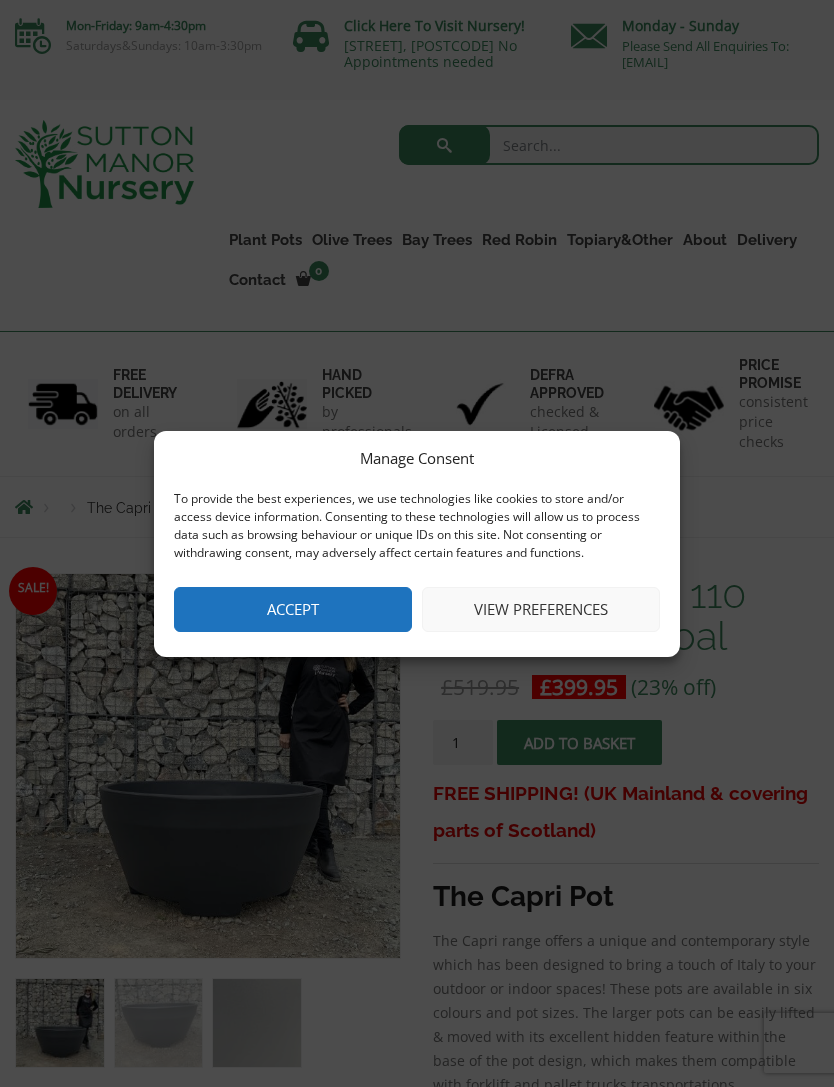 scroll, scrollTop: 0, scrollLeft: 0, axis: both 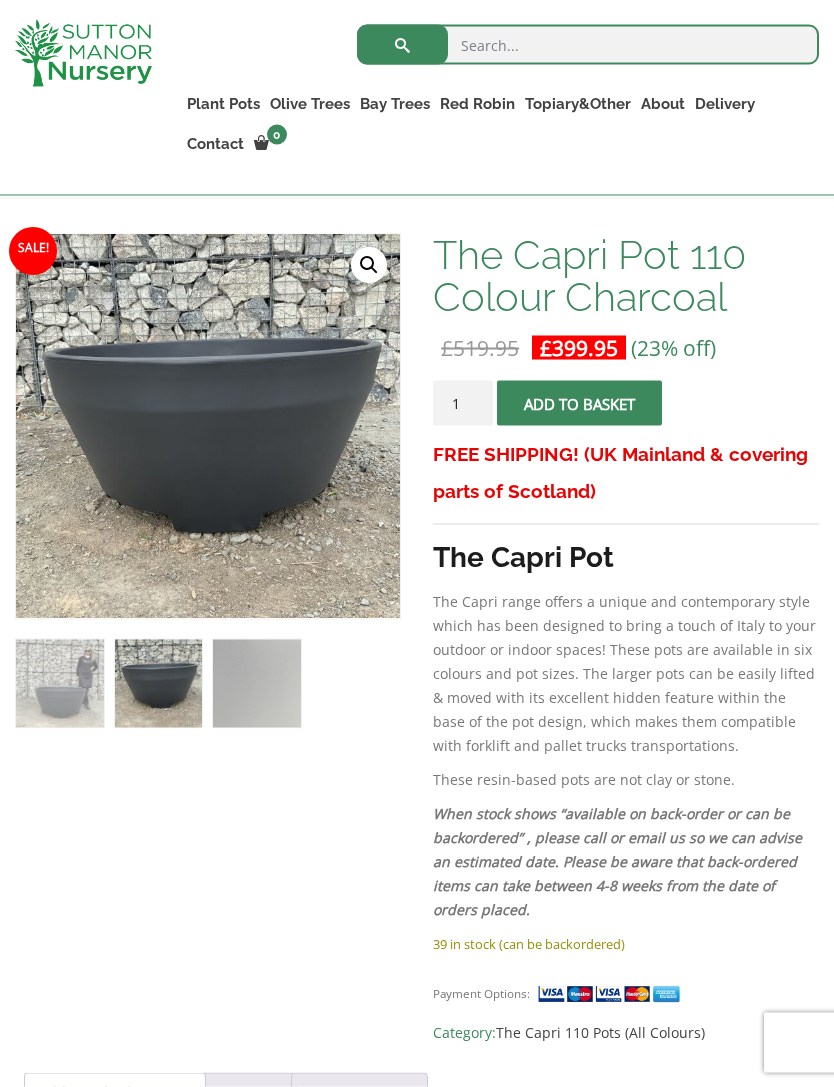 click at bounding box center [516, 735] 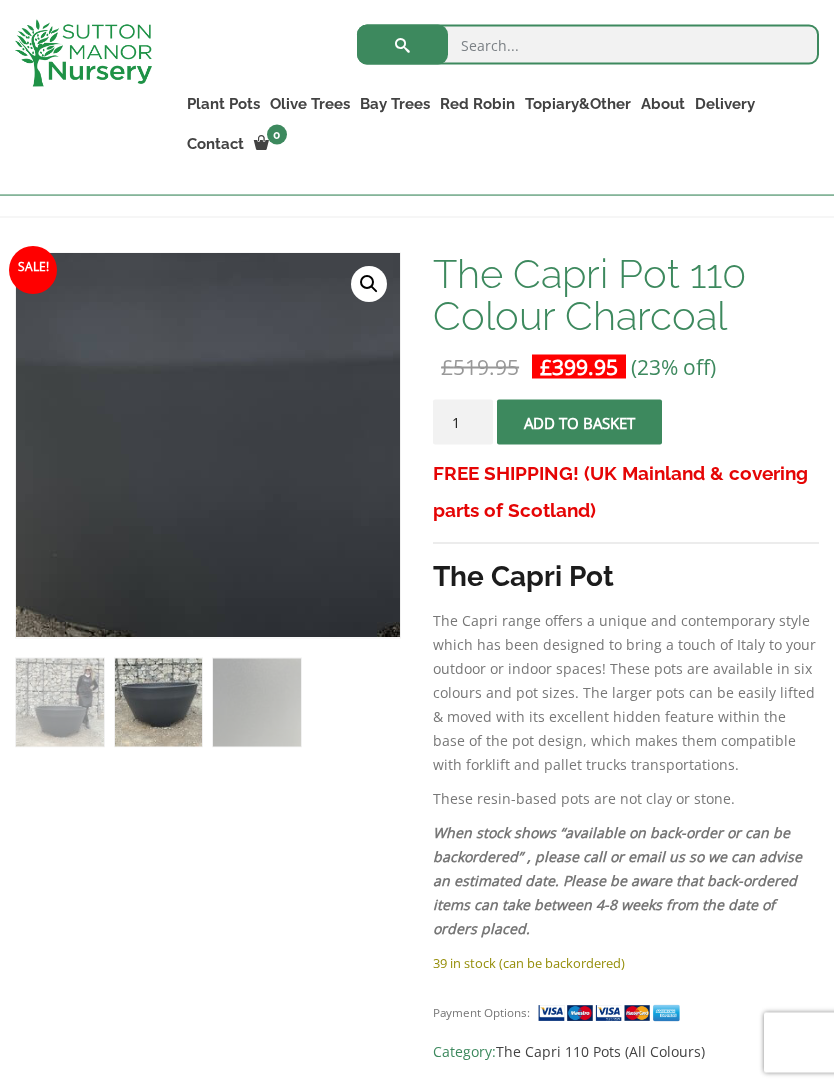 scroll, scrollTop: 289, scrollLeft: 0, axis: vertical 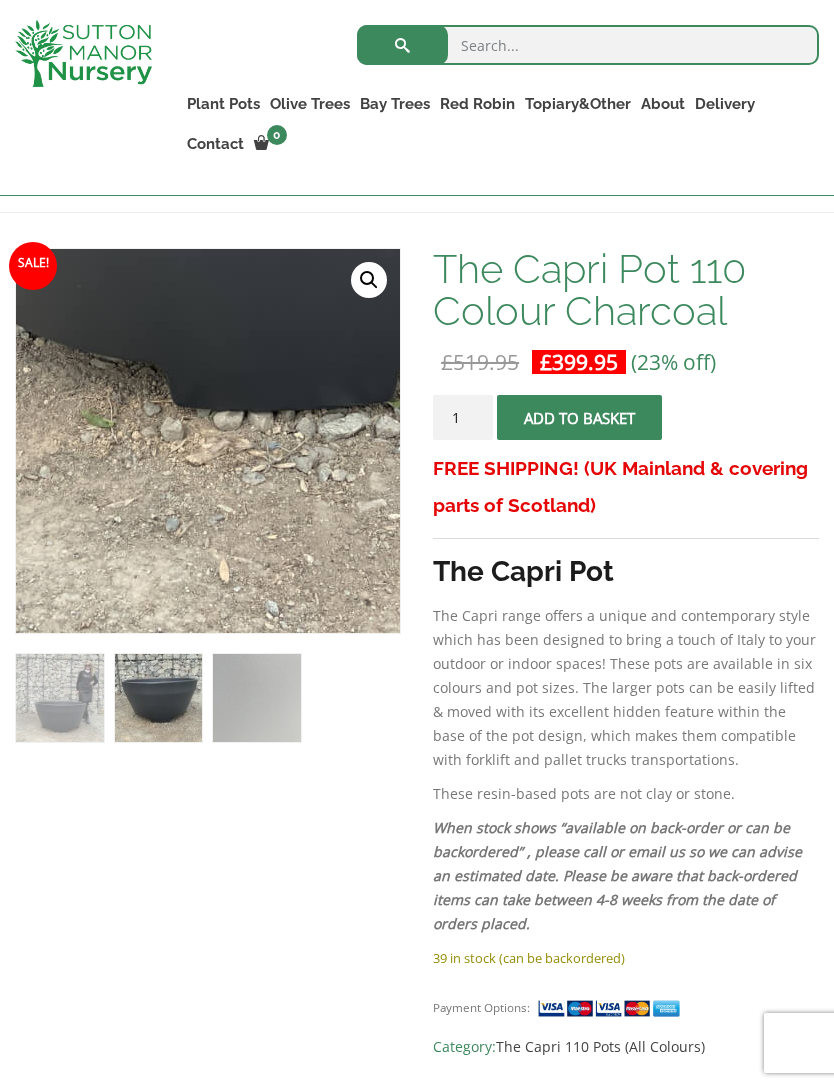 click on "Sale!
🔍
The Capri Pot 110 Colour Charcoal £ 519.95   Original price was: £519.95. £ 399.95 Current price is: £399.95.   (23% off)
FREE SHIPPING! (UK Mainland & covering parts of Scotland)
The Capri Pot
The Capri range offers a unique and contemporary style which has been designed to bring a touch of Italy to your outdoor or indoor spaces! These pots are available in six colours and pot sizes. The larger pots can be easily lifted & moved with its excellent hidden feature within the base of the pot design, which makes them compatible with forklift and pallet trucks transportations.
These resin-based pots are not clay or stone.
When stock shows “available on back-order or can be backordered” , please call or email us so we can advise an estimated date. Please be aware that back-ordered items can take between 4-8 weeks from the date of orders placed.
39 in stock (can be backordered)
The Capri Pot 110 Colour Charcoal quantity
1" at bounding box center (417, 973) 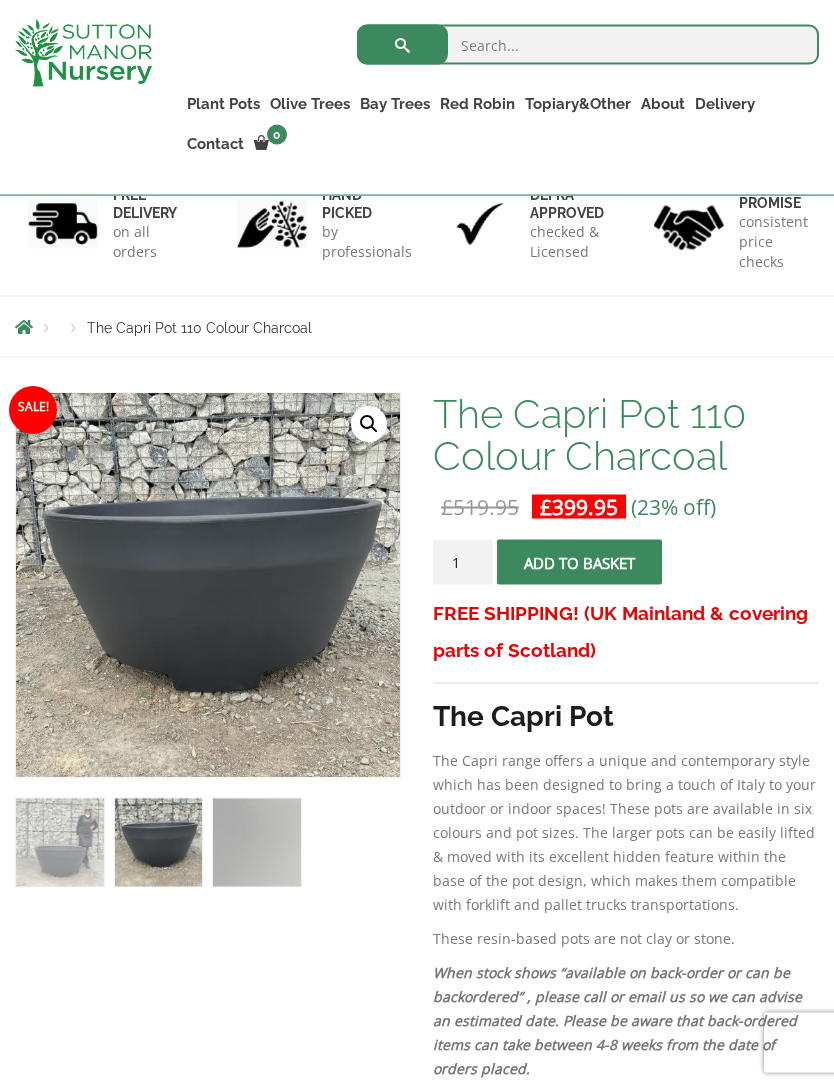 scroll, scrollTop: 145, scrollLeft: 0, axis: vertical 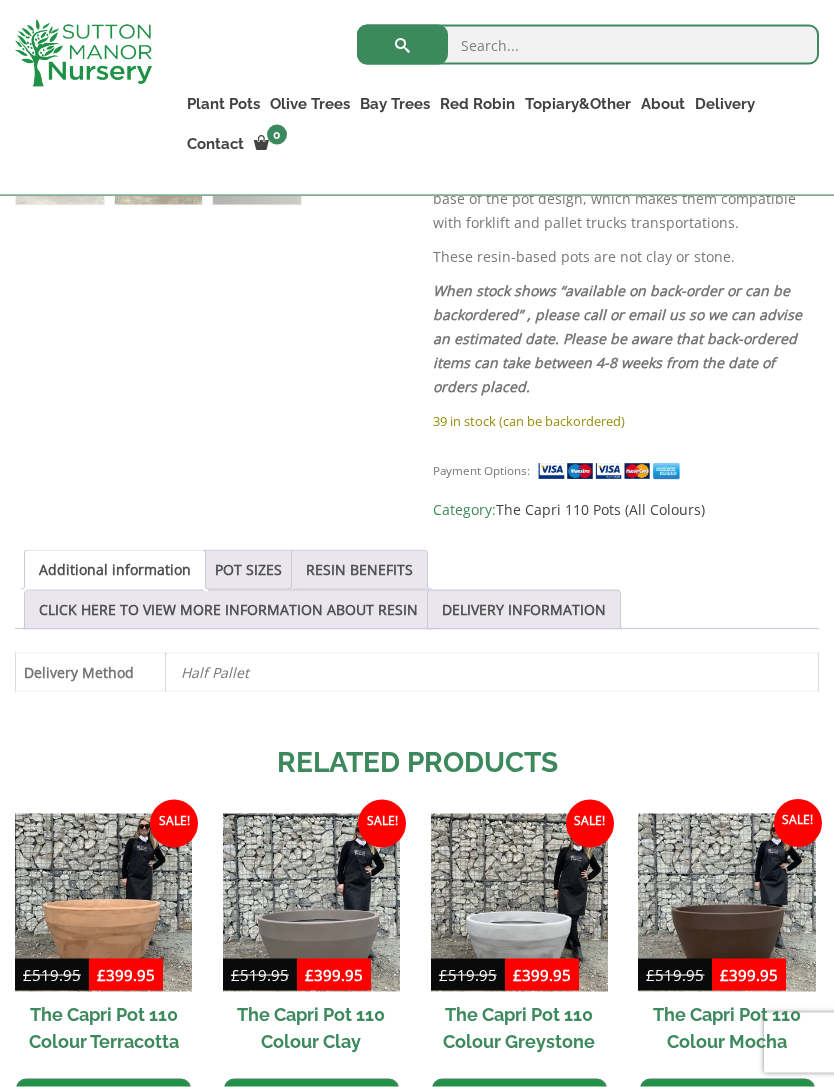 click on "RESIN BENEFITS" at bounding box center [359, 570] 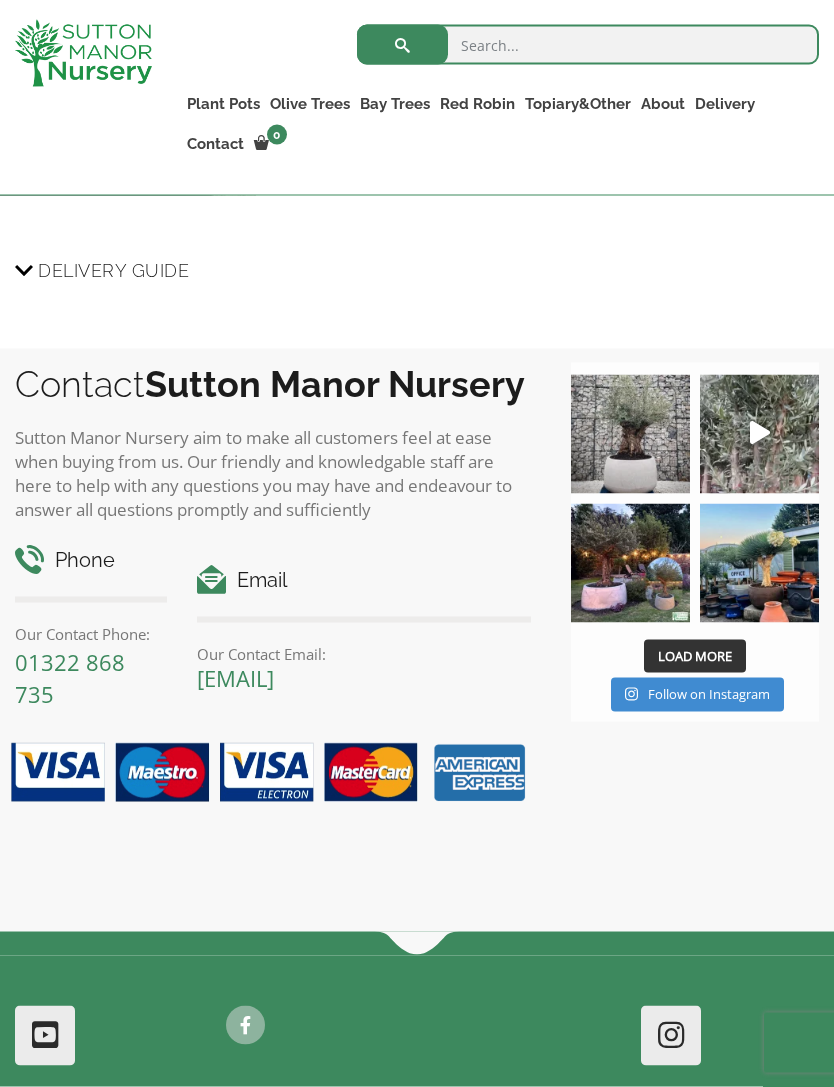 scroll, scrollTop: 2114, scrollLeft: 0, axis: vertical 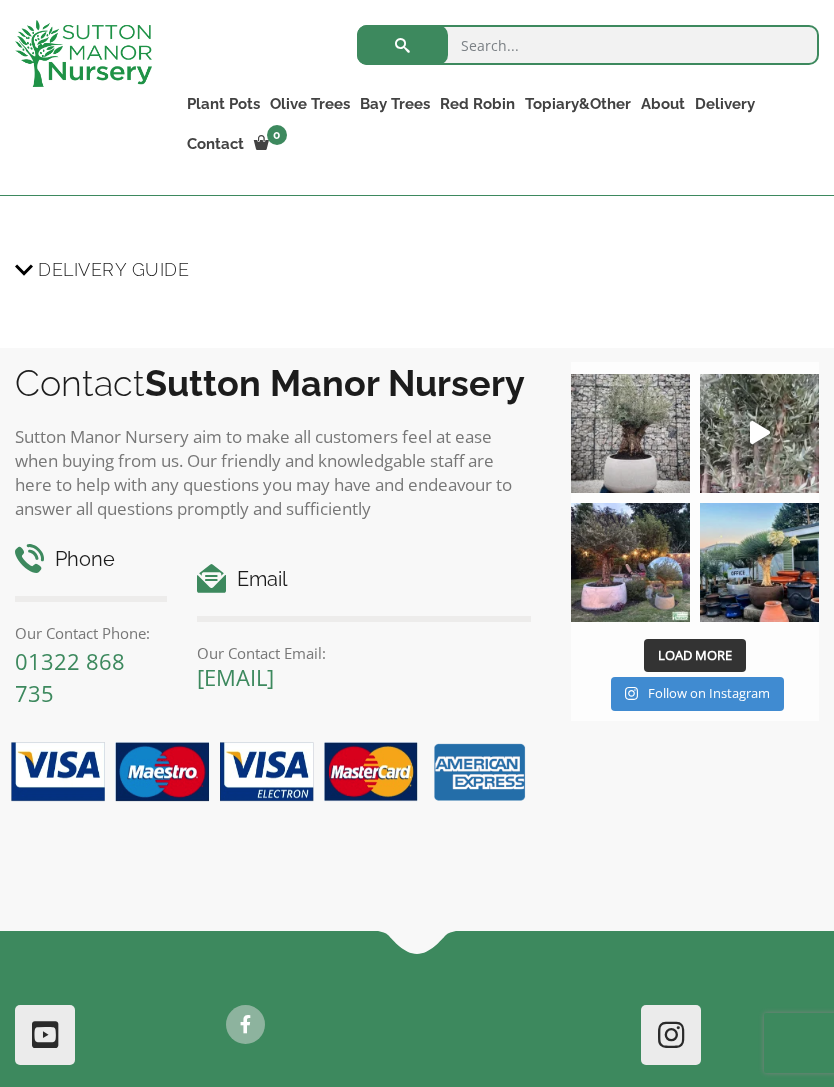 click at bounding box center (630, 562) 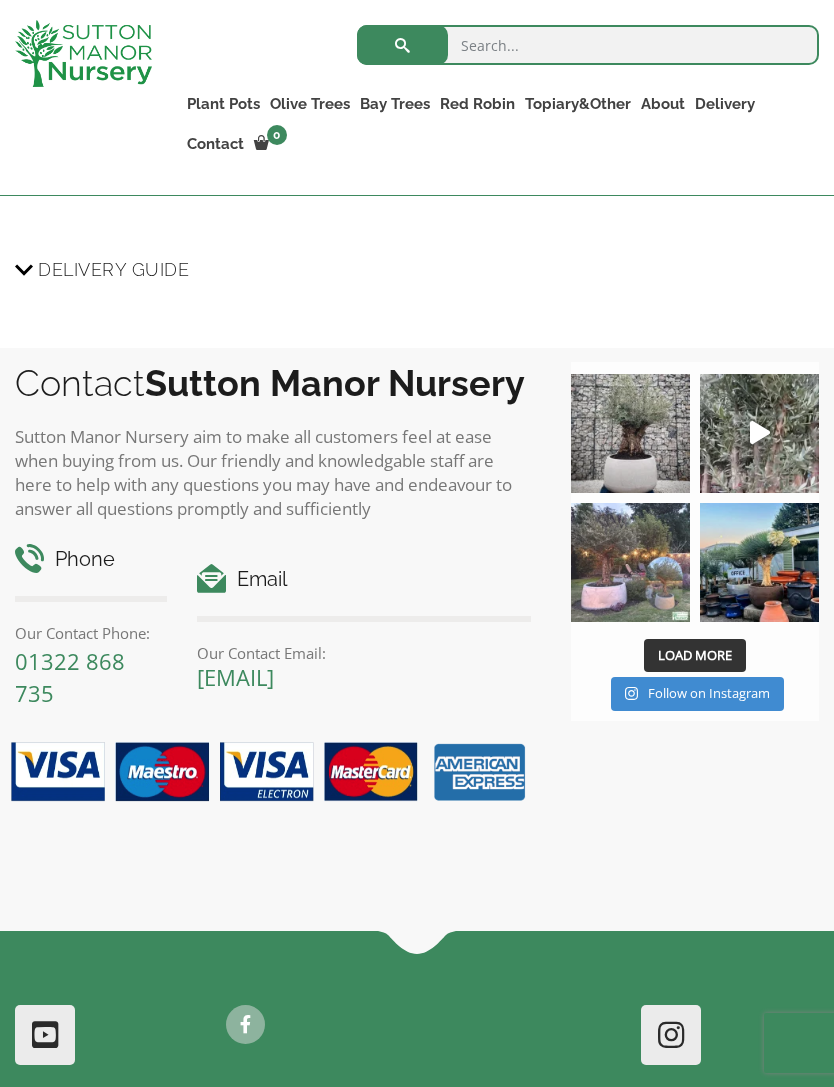 scroll, scrollTop: 2146, scrollLeft: 0, axis: vertical 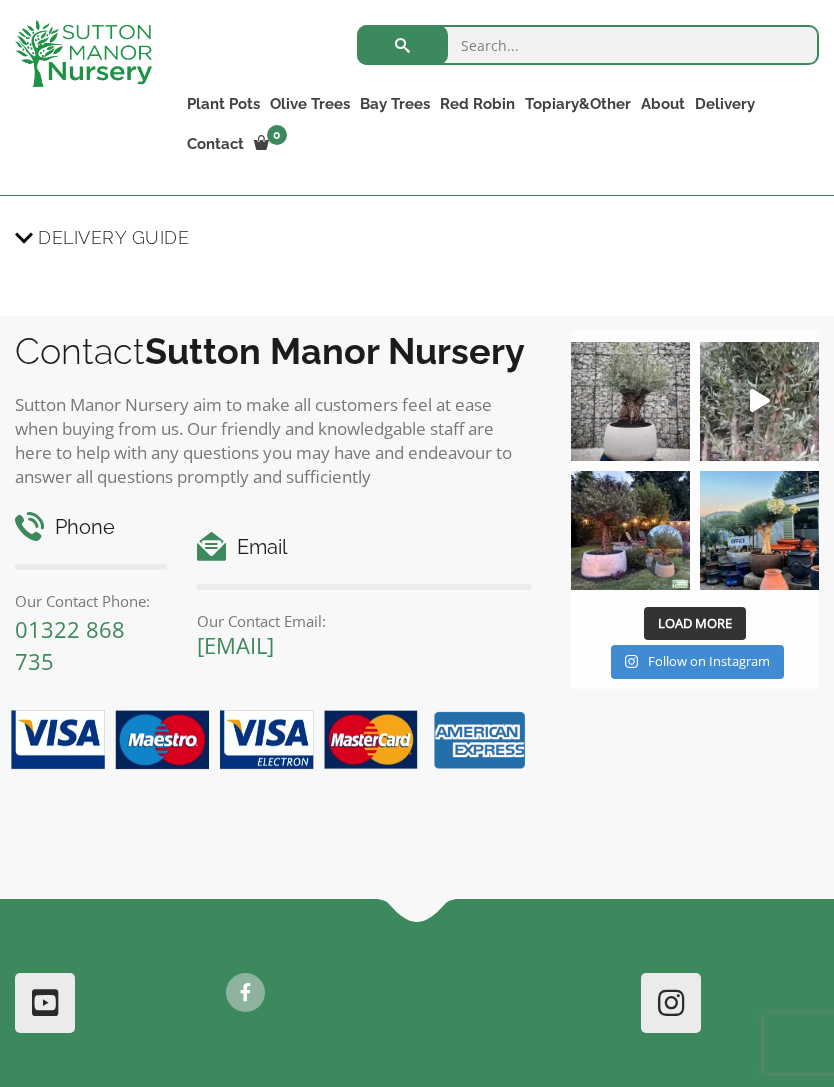 click on "The Old Stone Pots" at bounding box center (0, 0) 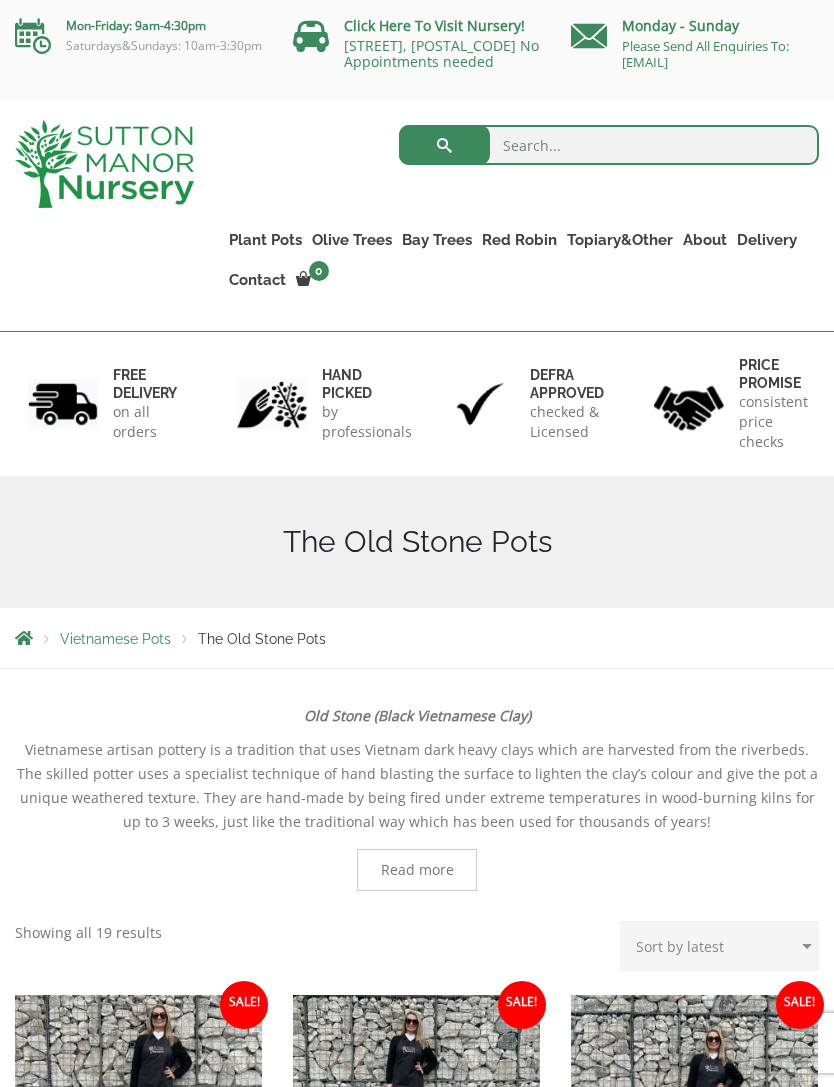 scroll, scrollTop: 0, scrollLeft: 0, axis: both 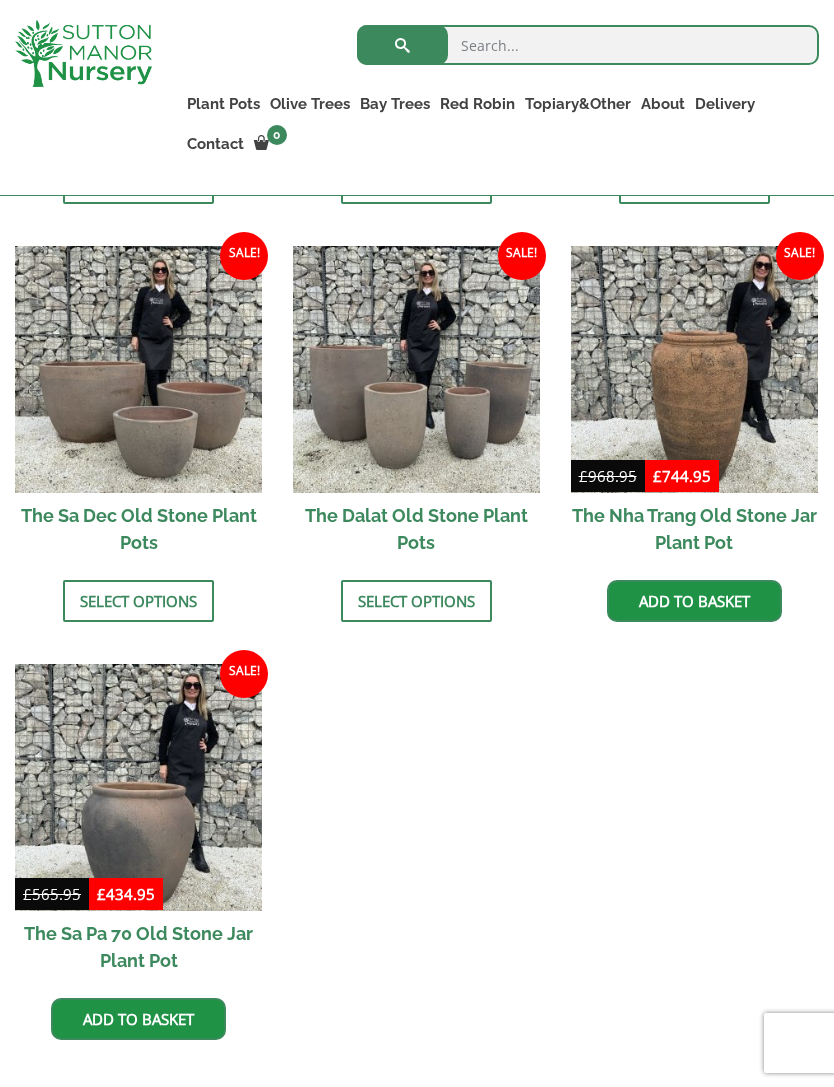 click at bounding box center [138, 369] 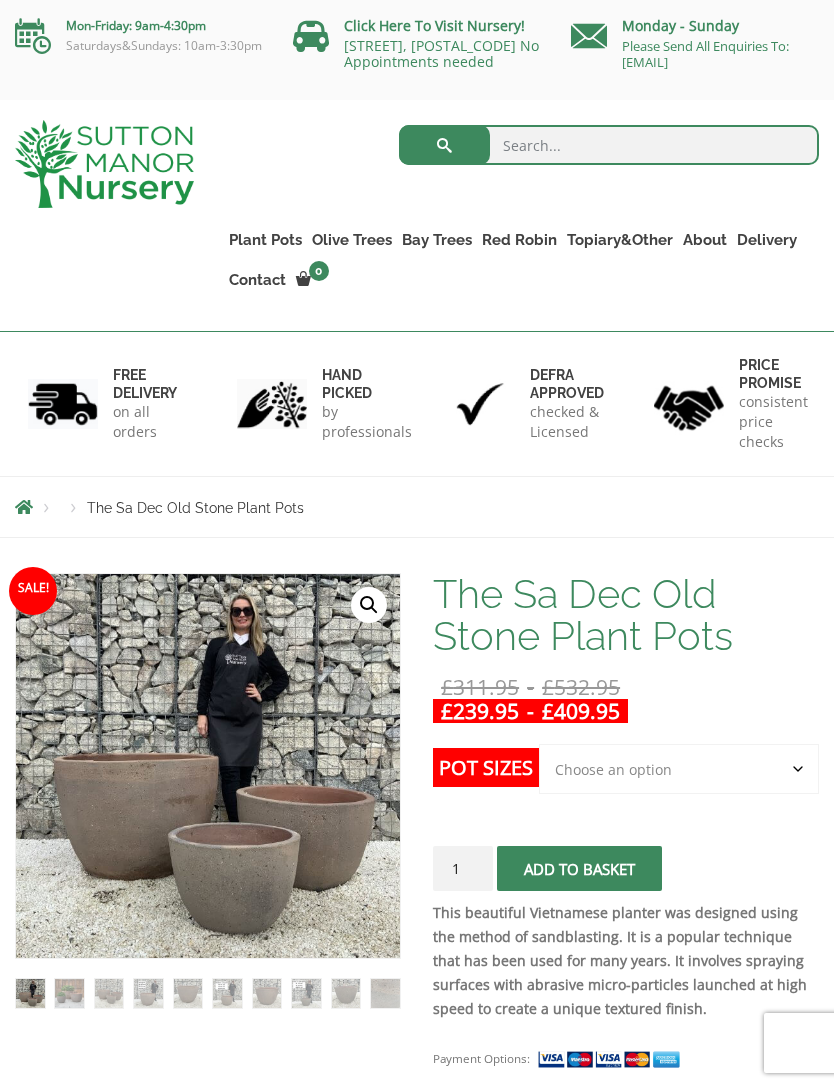 scroll, scrollTop: 0, scrollLeft: 0, axis: both 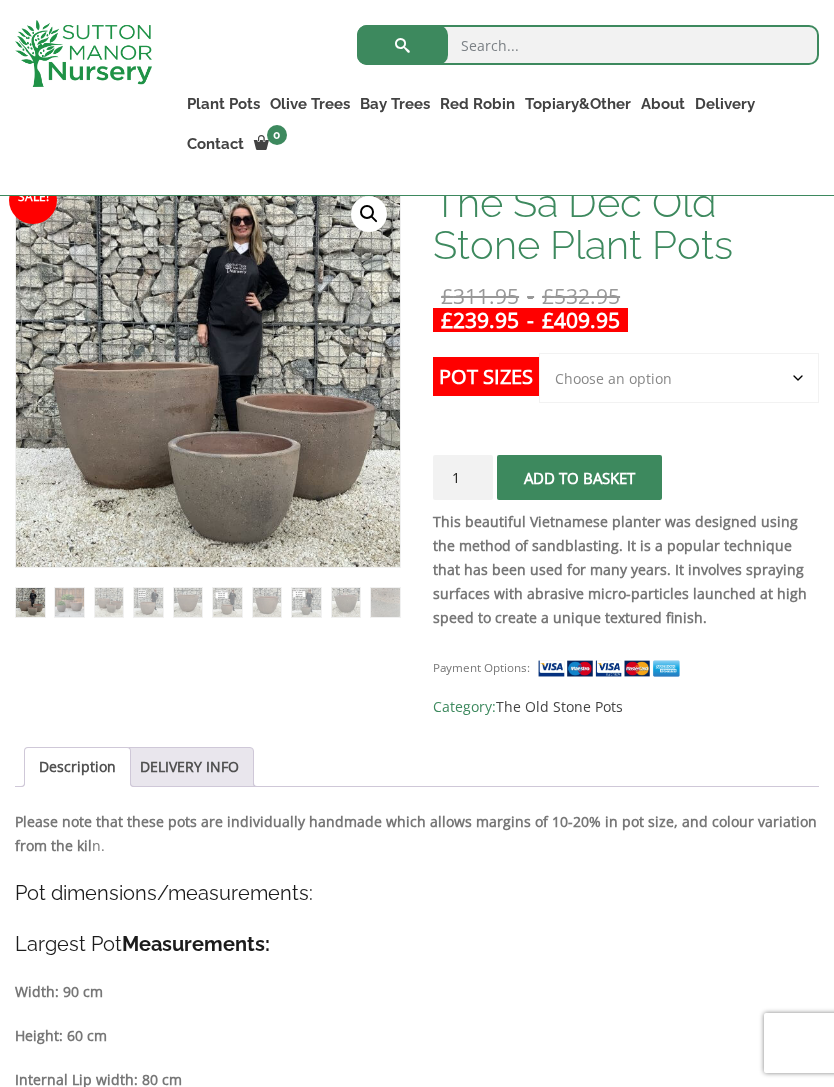 click on "Choose an option Click here to buy the 3rd to Largest Pot In The Picture Click here to buy the 2nd to Largest Pot In The Picture Click here to buy the Largest pot In The Picture" 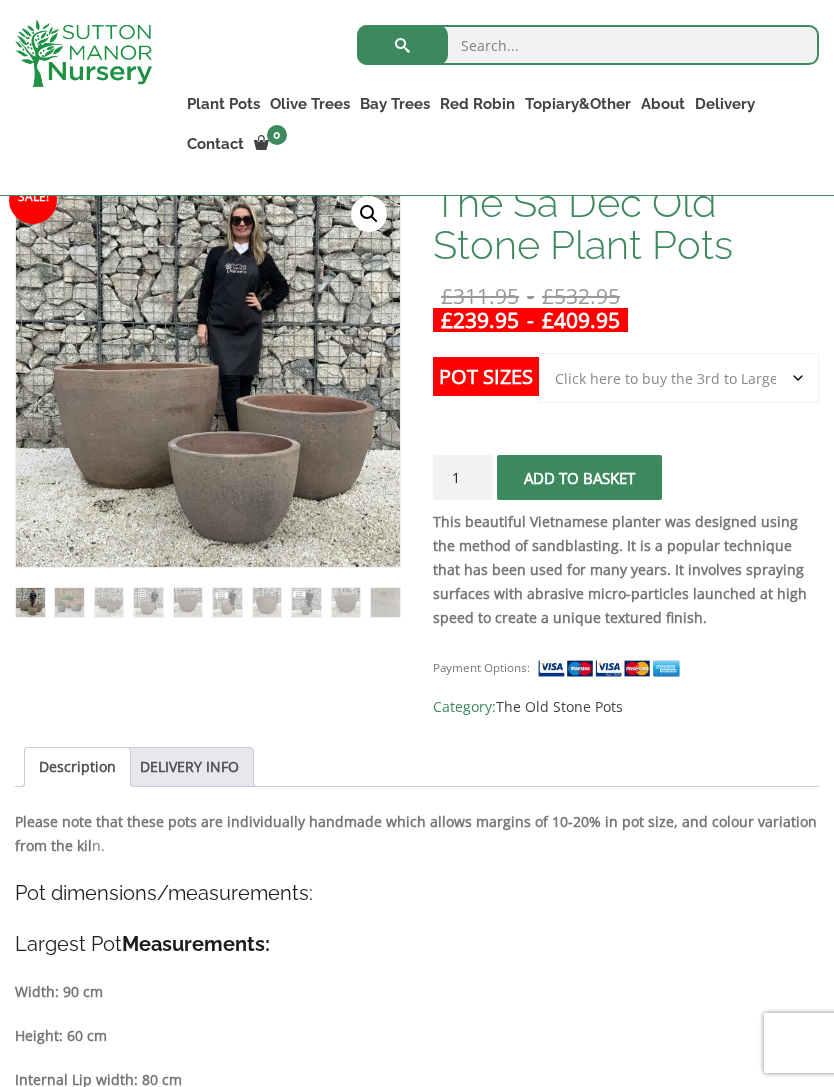 select on "Click here to buy the 3rd to Largest Pot In The Picture" 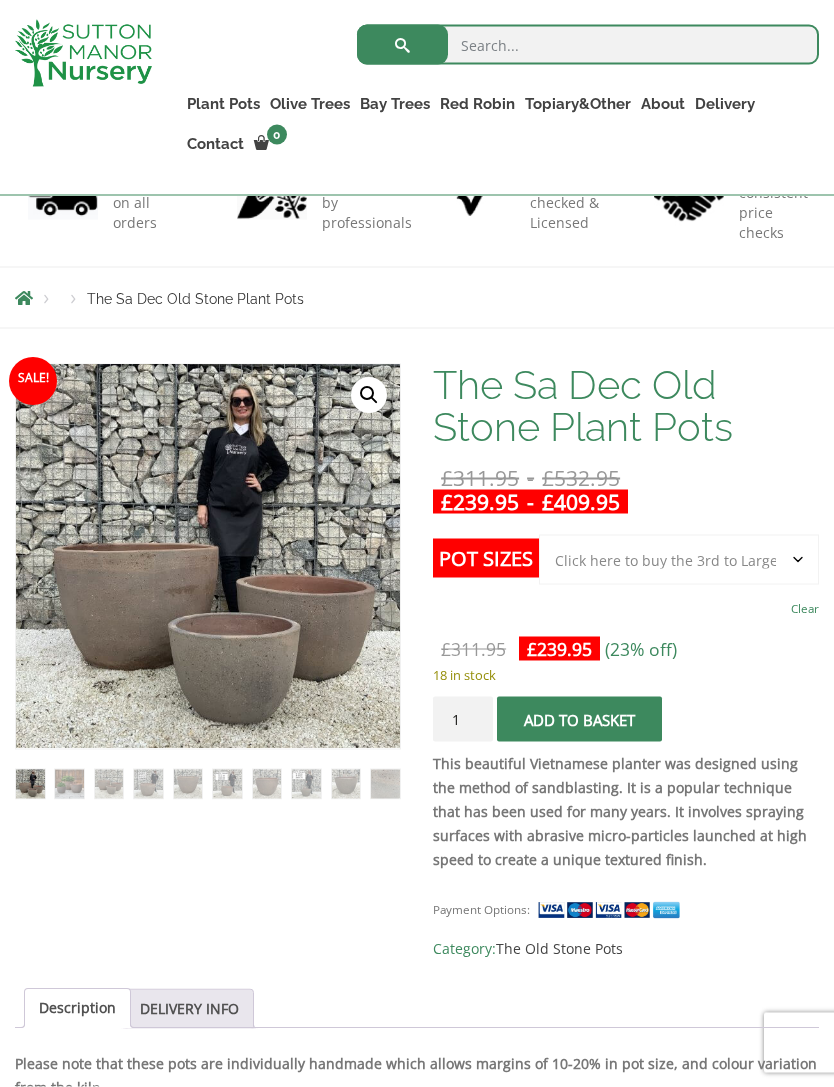 scroll, scrollTop: 175, scrollLeft: 0, axis: vertical 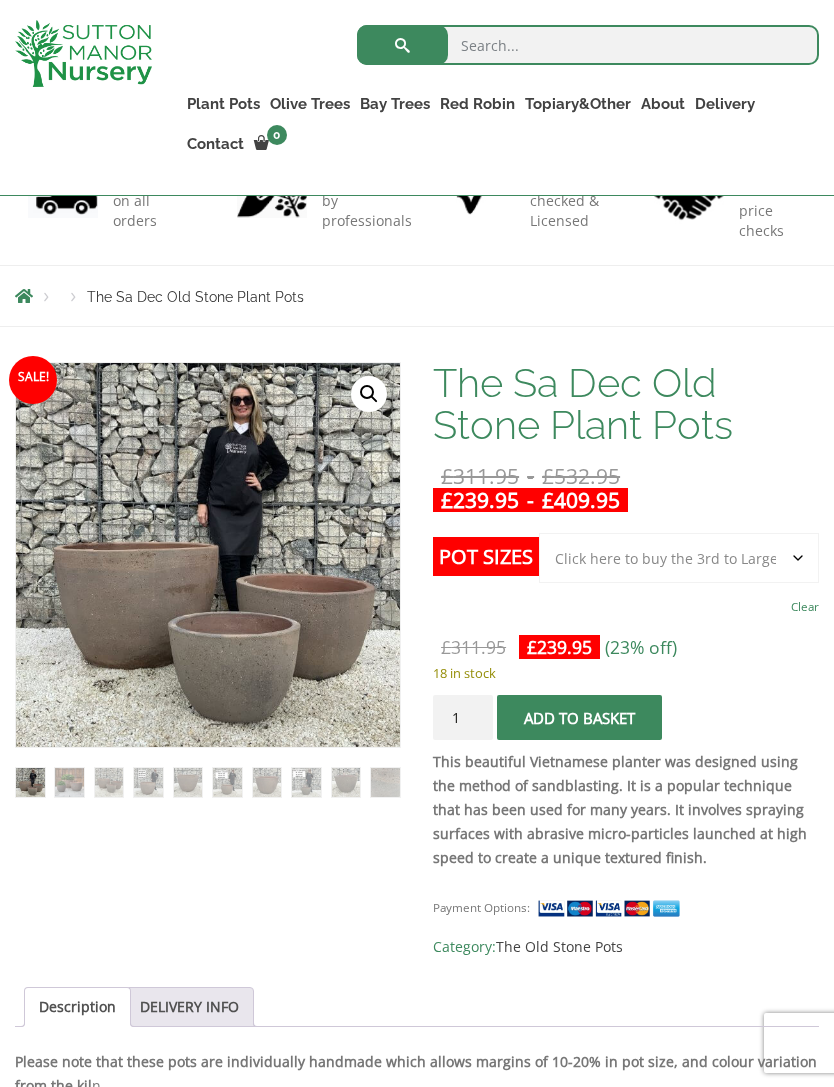 click on "Squares And Troughs" at bounding box center (0, 0) 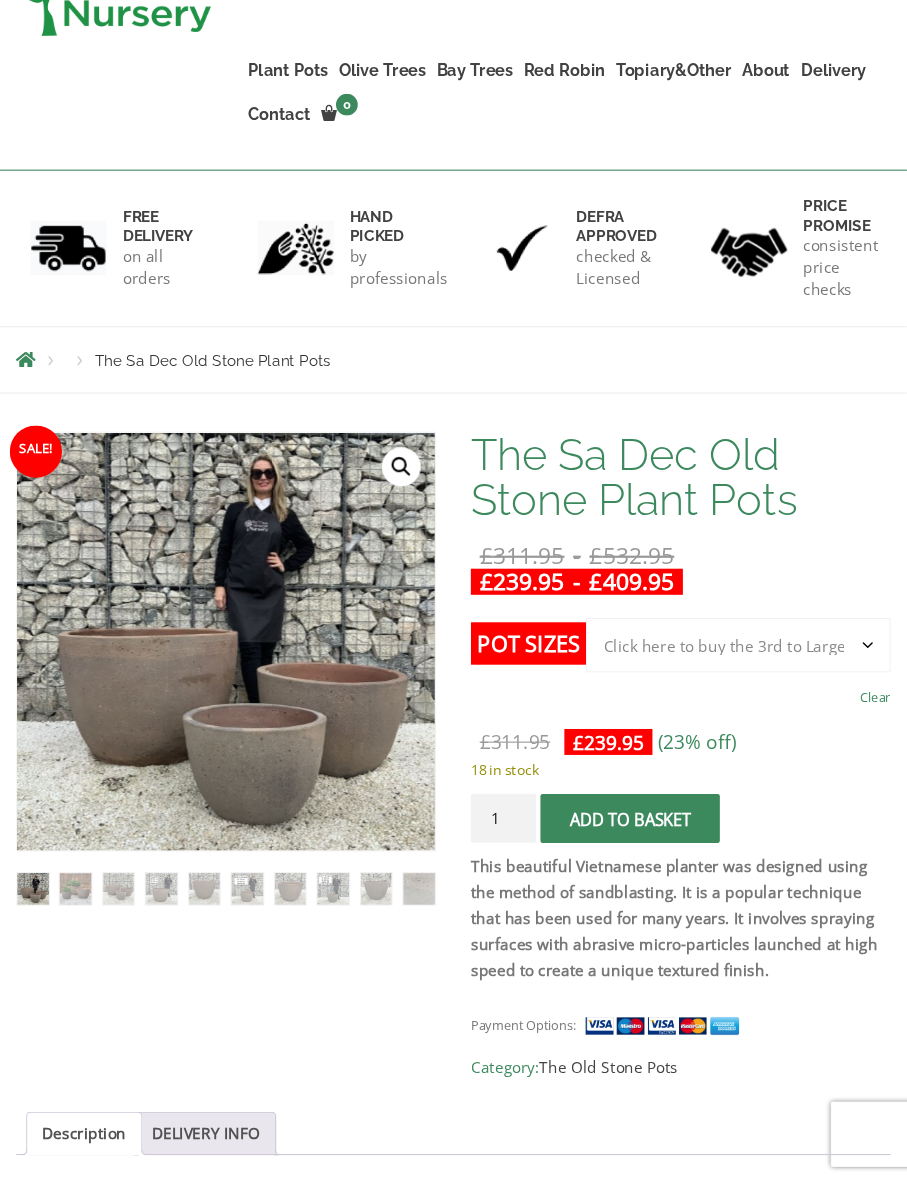 scroll, scrollTop: 9, scrollLeft: 0, axis: vertical 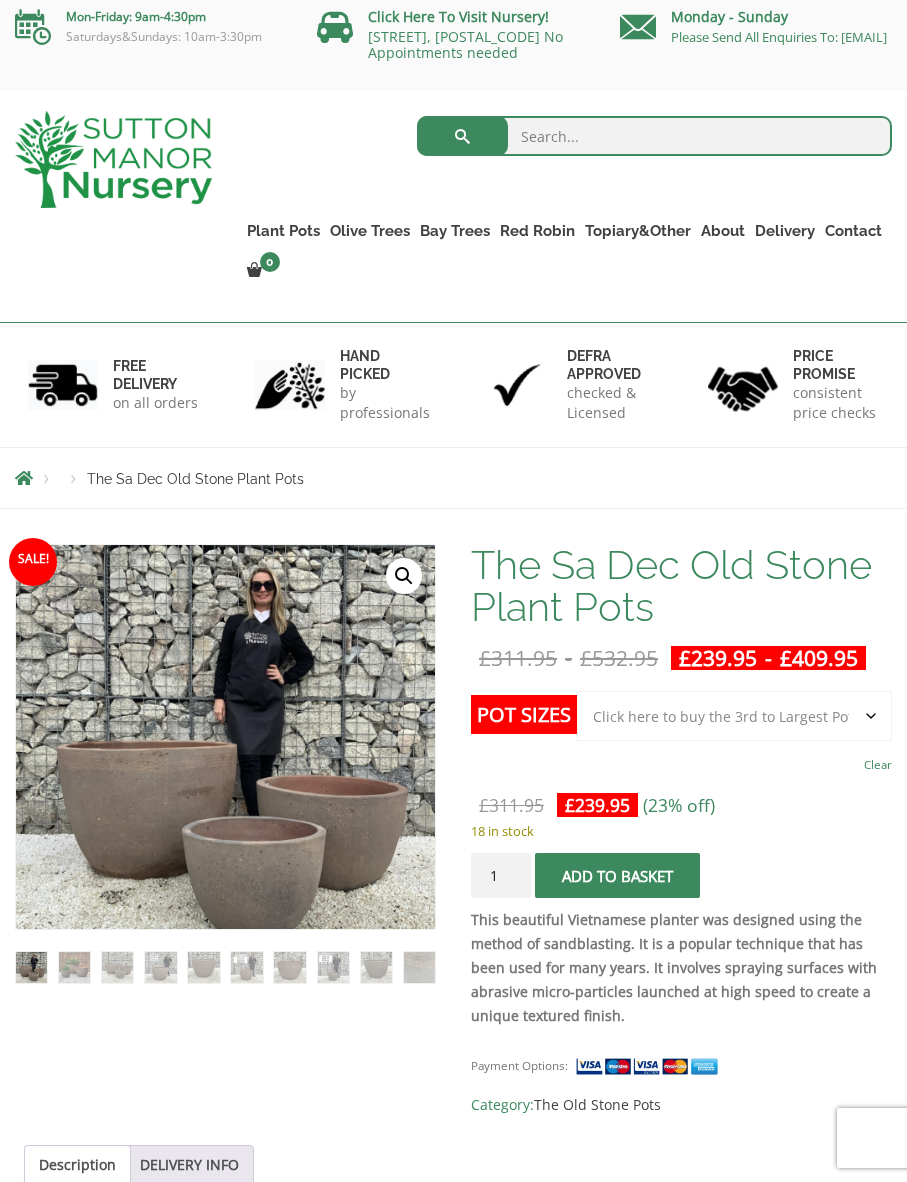 click on "The Atlantis Pots" at bounding box center [0, 0] 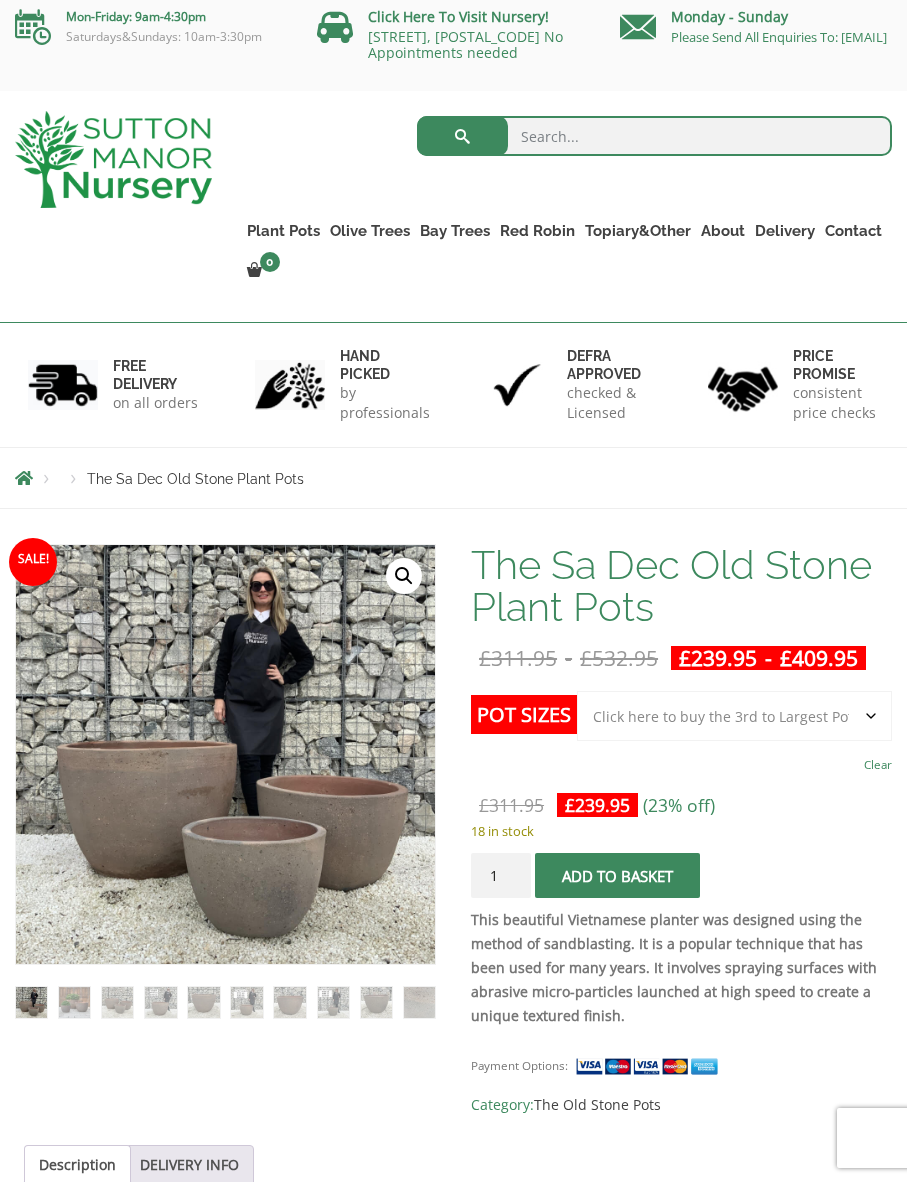 click on "Vietnamese Pots" at bounding box center [0, 0] 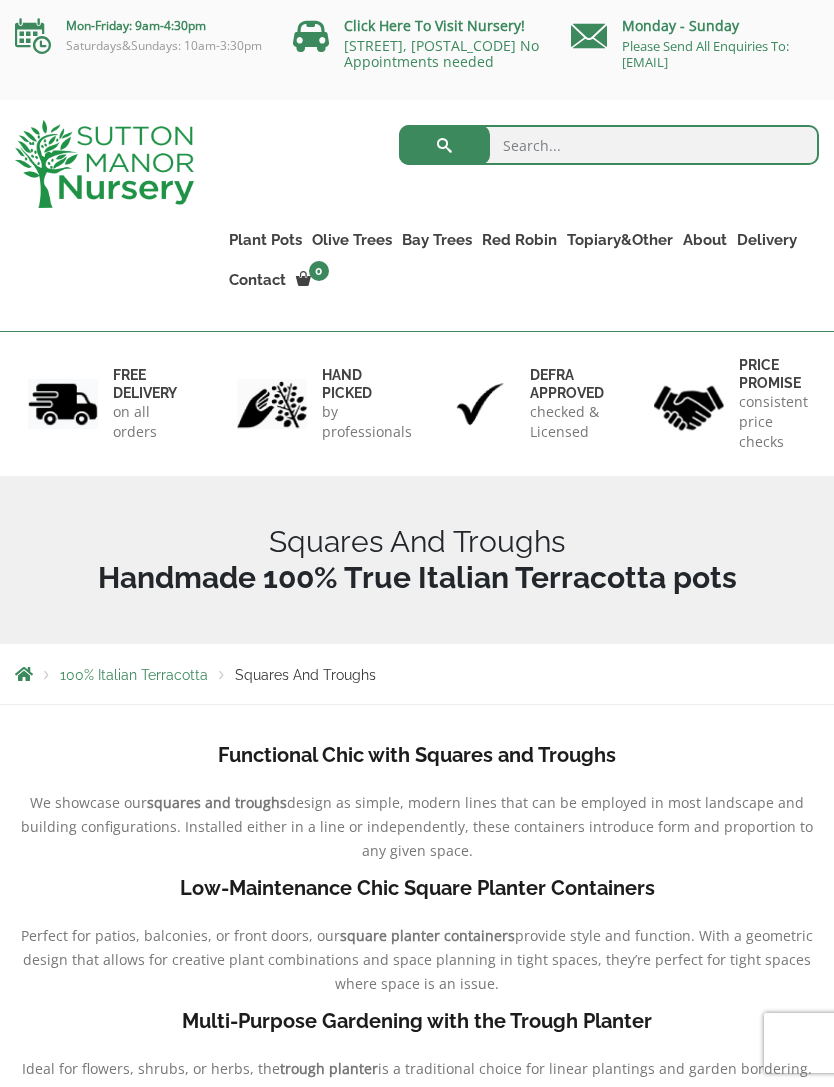 scroll, scrollTop: 0, scrollLeft: 0, axis: both 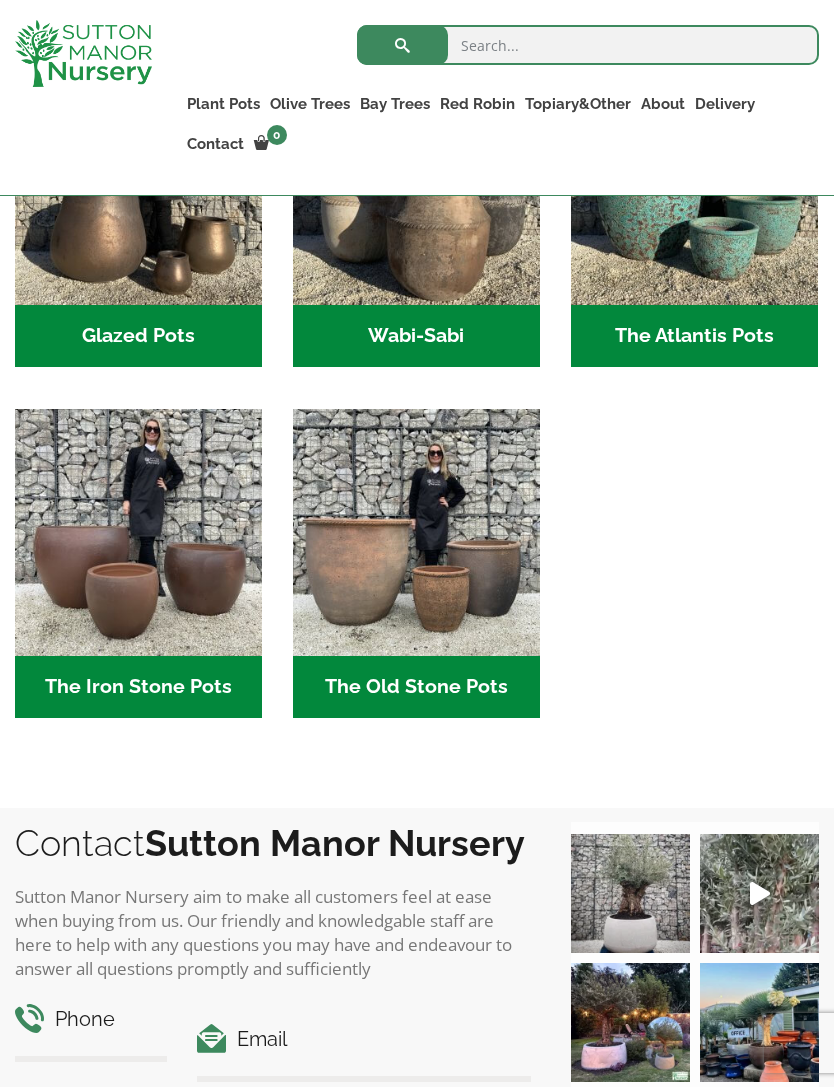 click at bounding box center [138, 532] 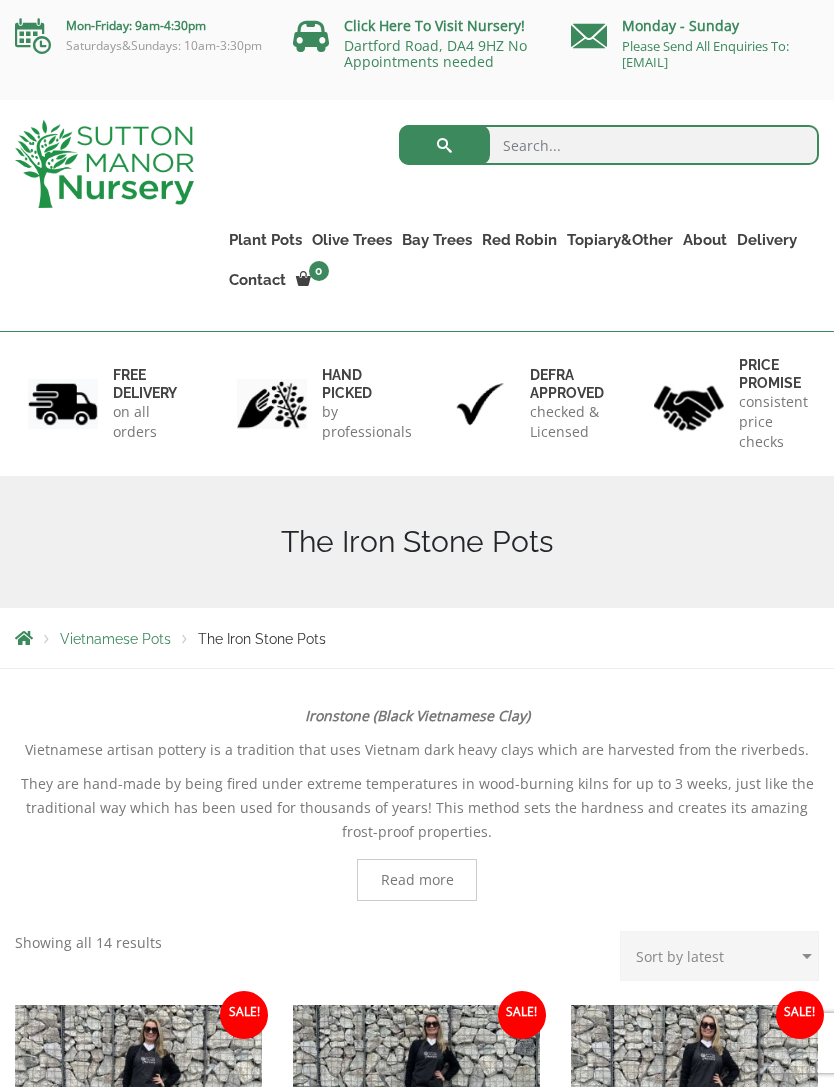 scroll, scrollTop: 0, scrollLeft: 0, axis: both 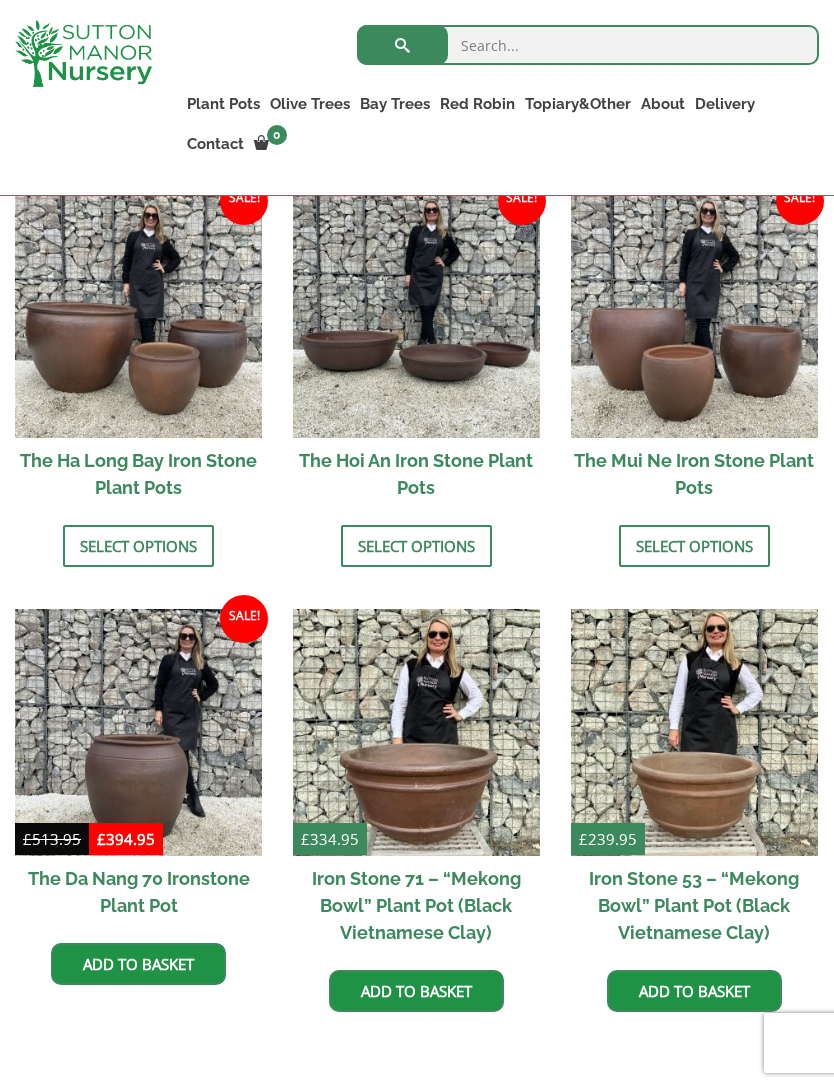 click on "Select options" at bounding box center (138, 546) 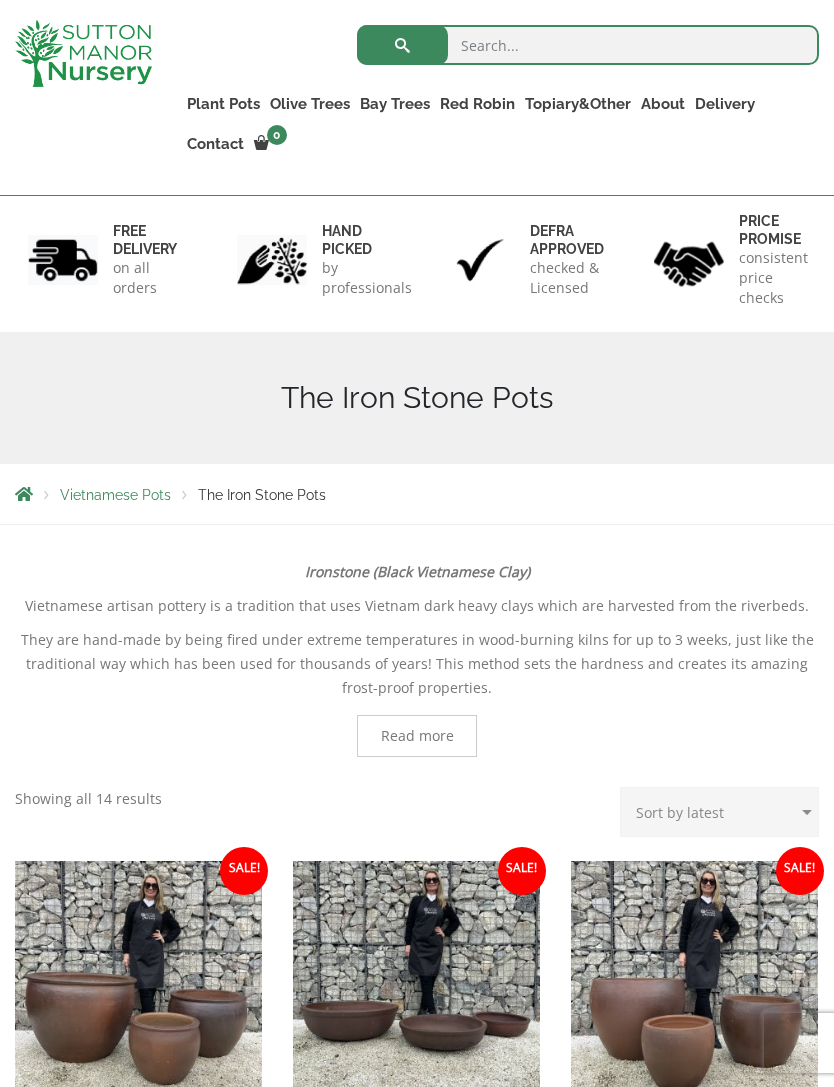 scroll, scrollTop: 0, scrollLeft: 0, axis: both 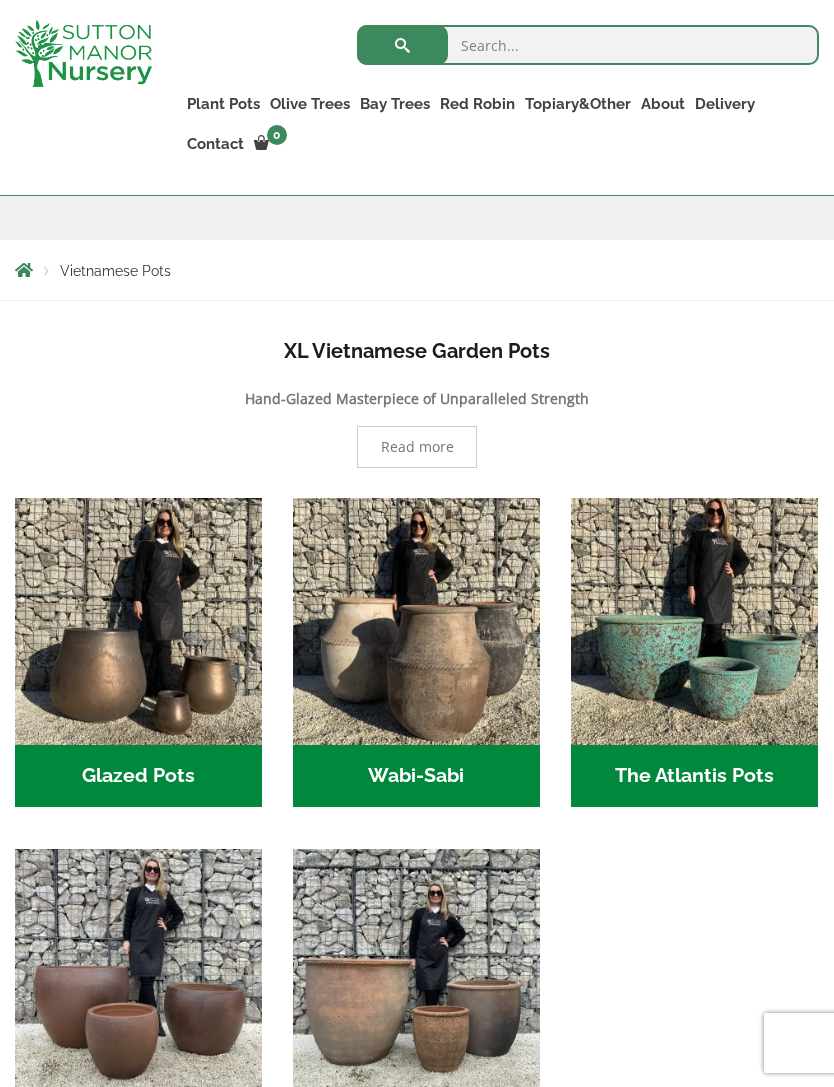 click on "Gnarled Plateau Olive Tree XL" at bounding box center (0, 0) 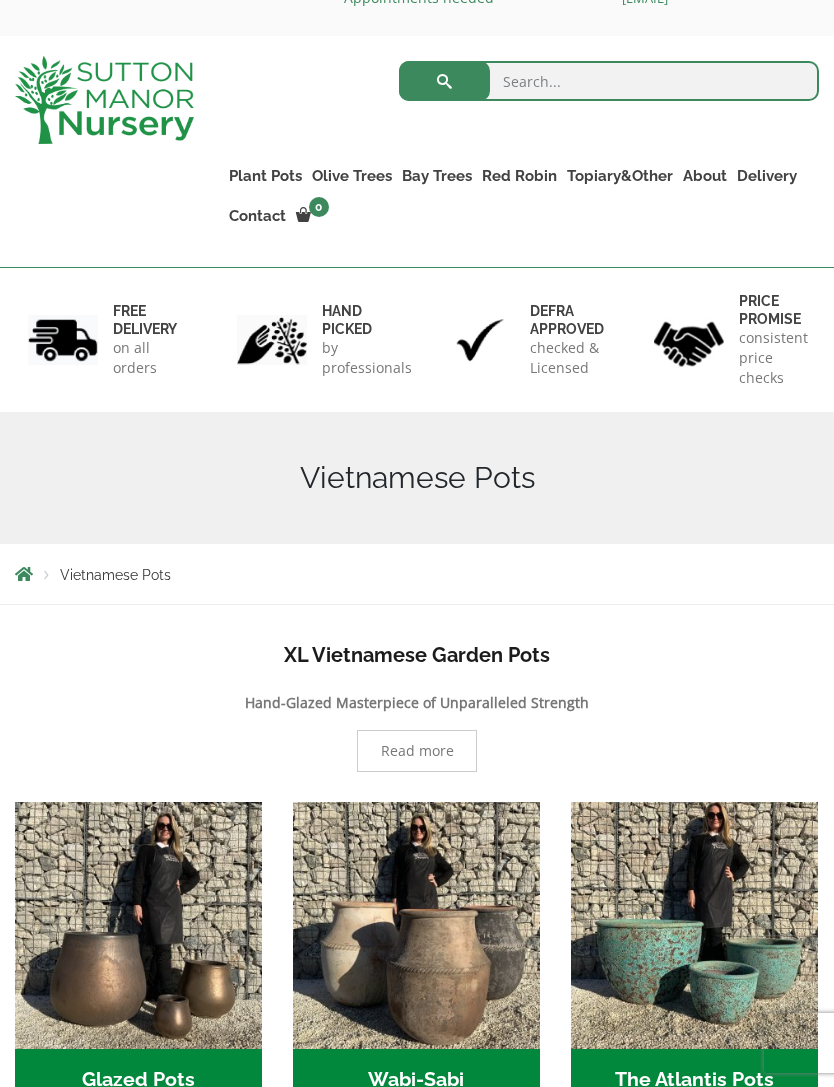 scroll, scrollTop: 0, scrollLeft: 0, axis: both 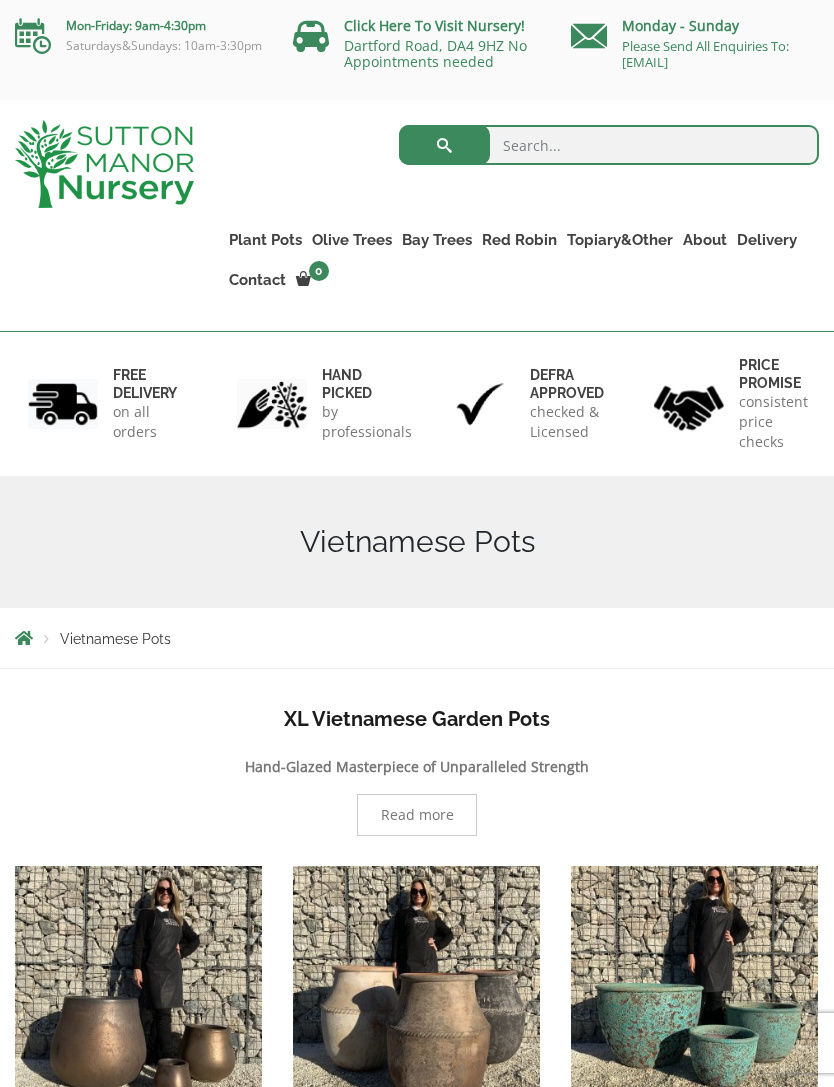 click on "Shallow Bowl Grande" at bounding box center (0, 0) 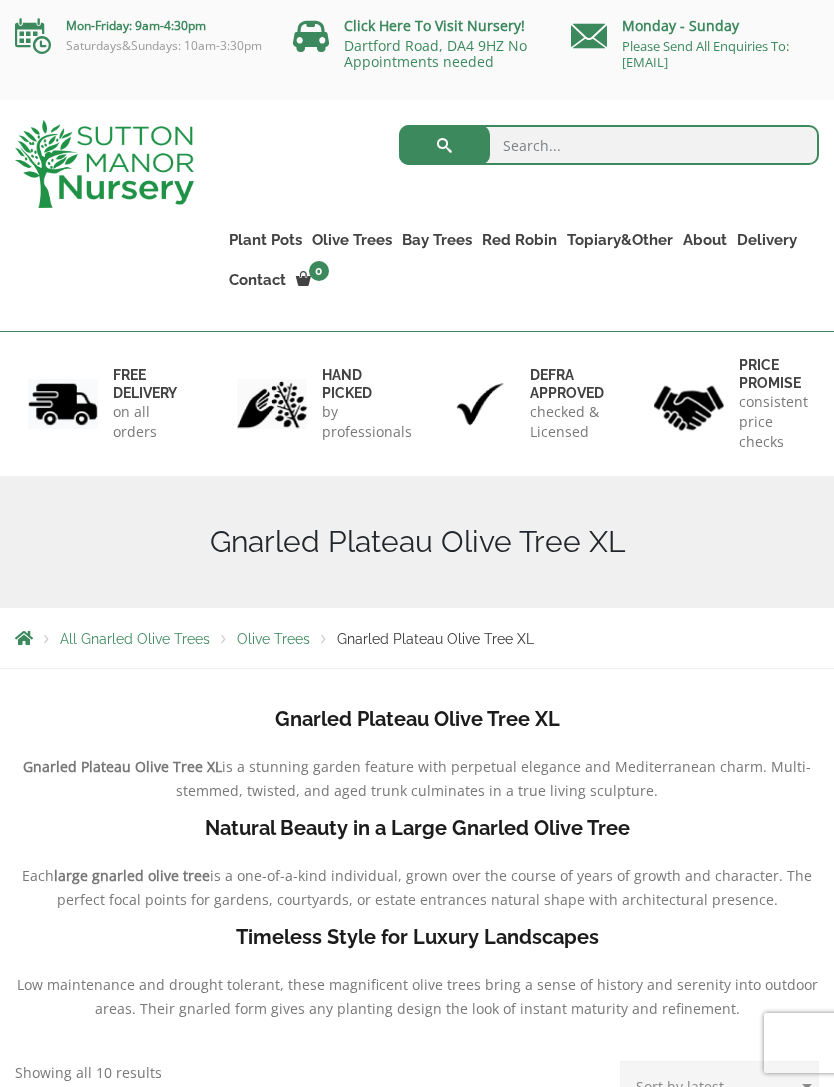 scroll, scrollTop: 0, scrollLeft: 0, axis: both 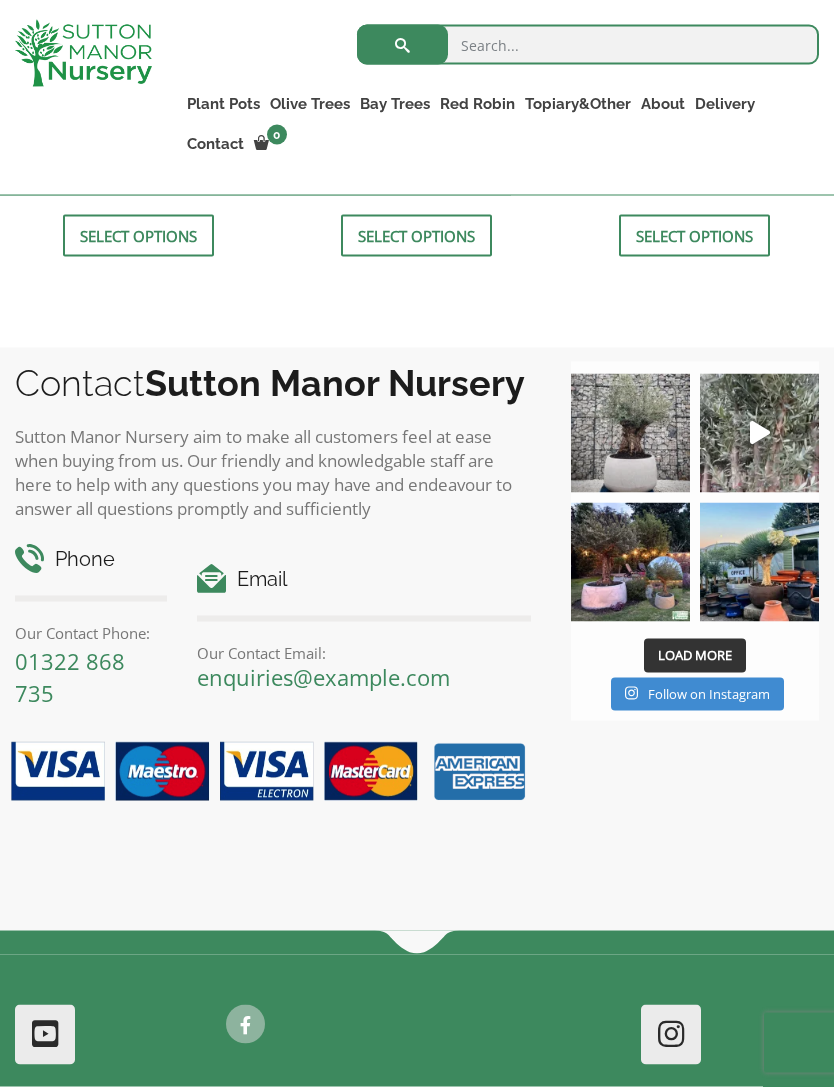click on "Phone" at bounding box center [91, 559] 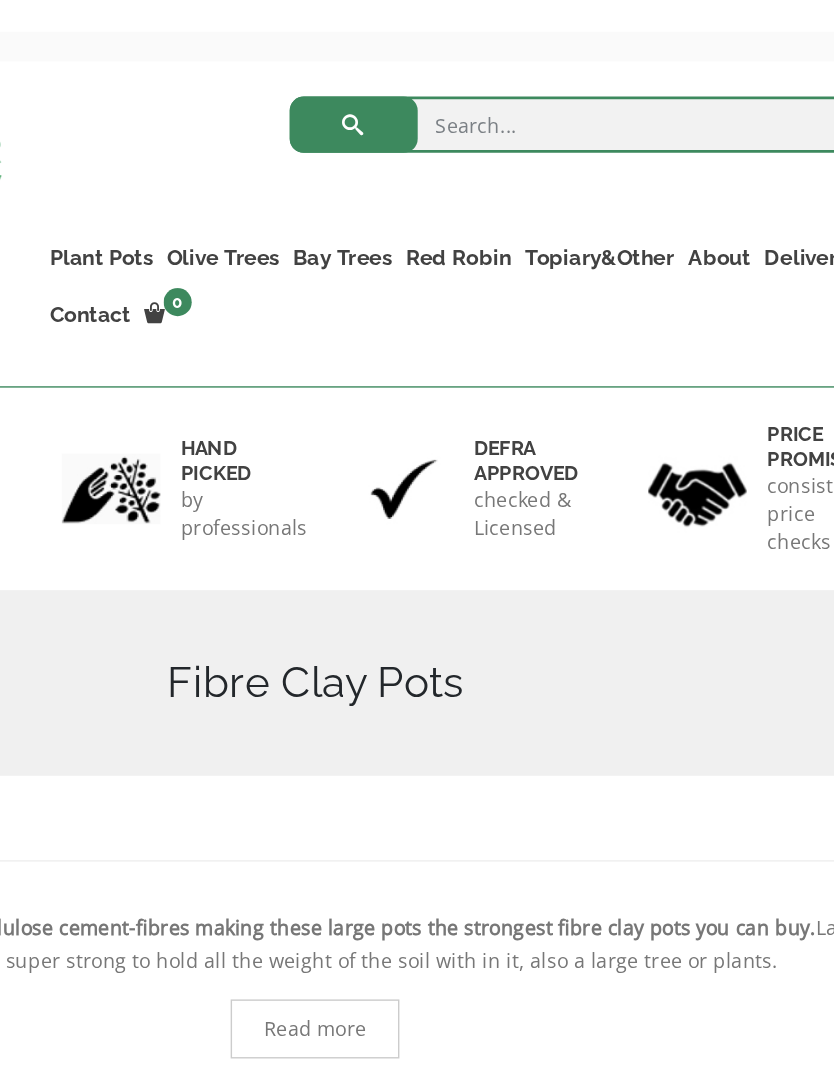 scroll, scrollTop: 0, scrollLeft: 0, axis: both 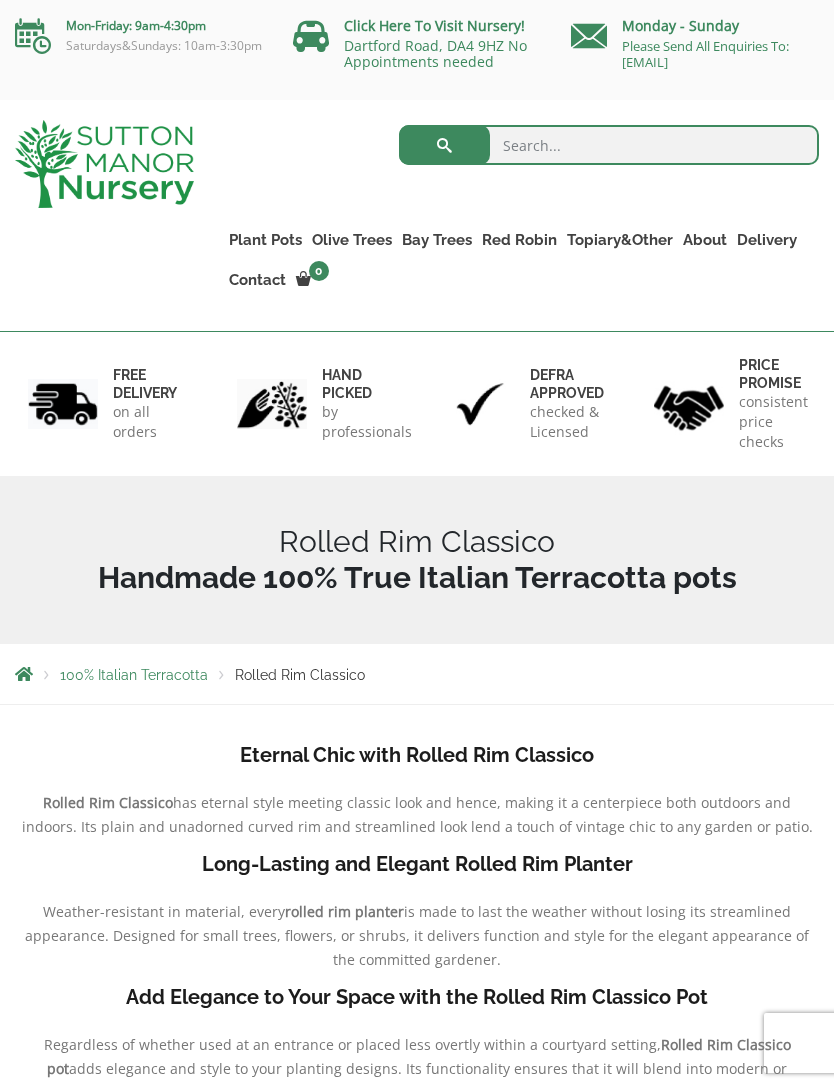 click on "Squares And Troughs" at bounding box center (0, 0) 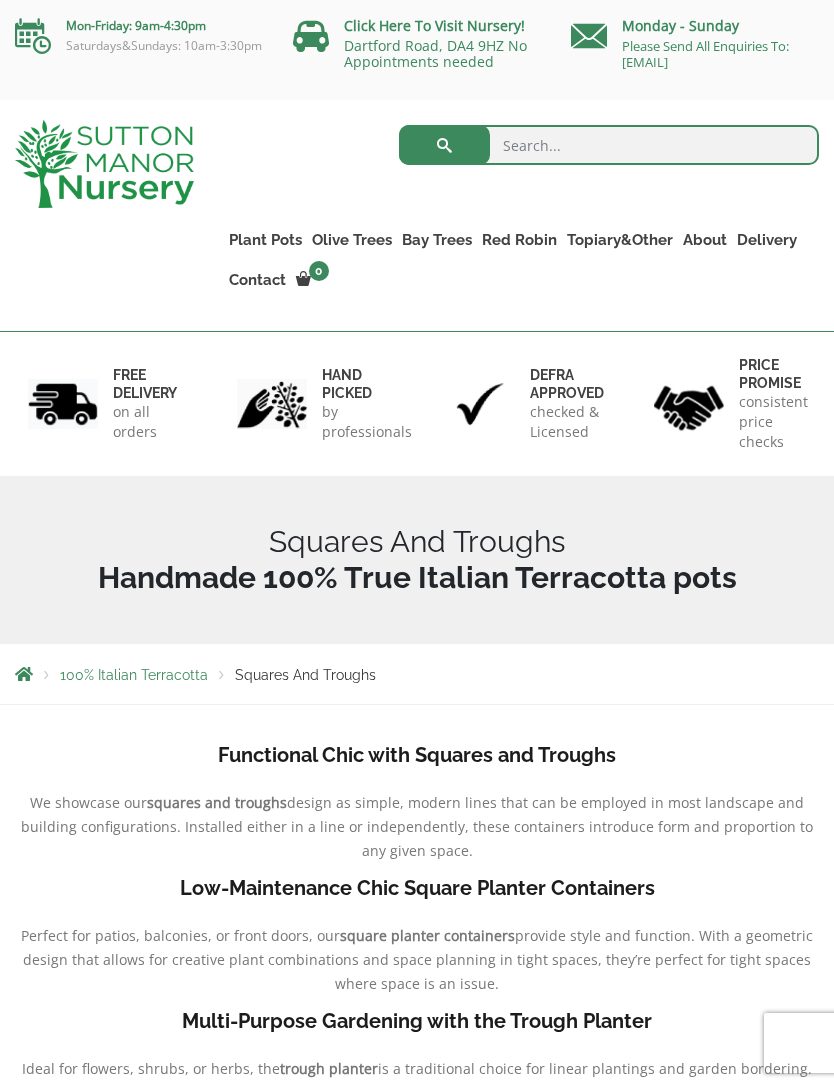 scroll, scrollTop: 0, scrollLeft: 0, axis: both 